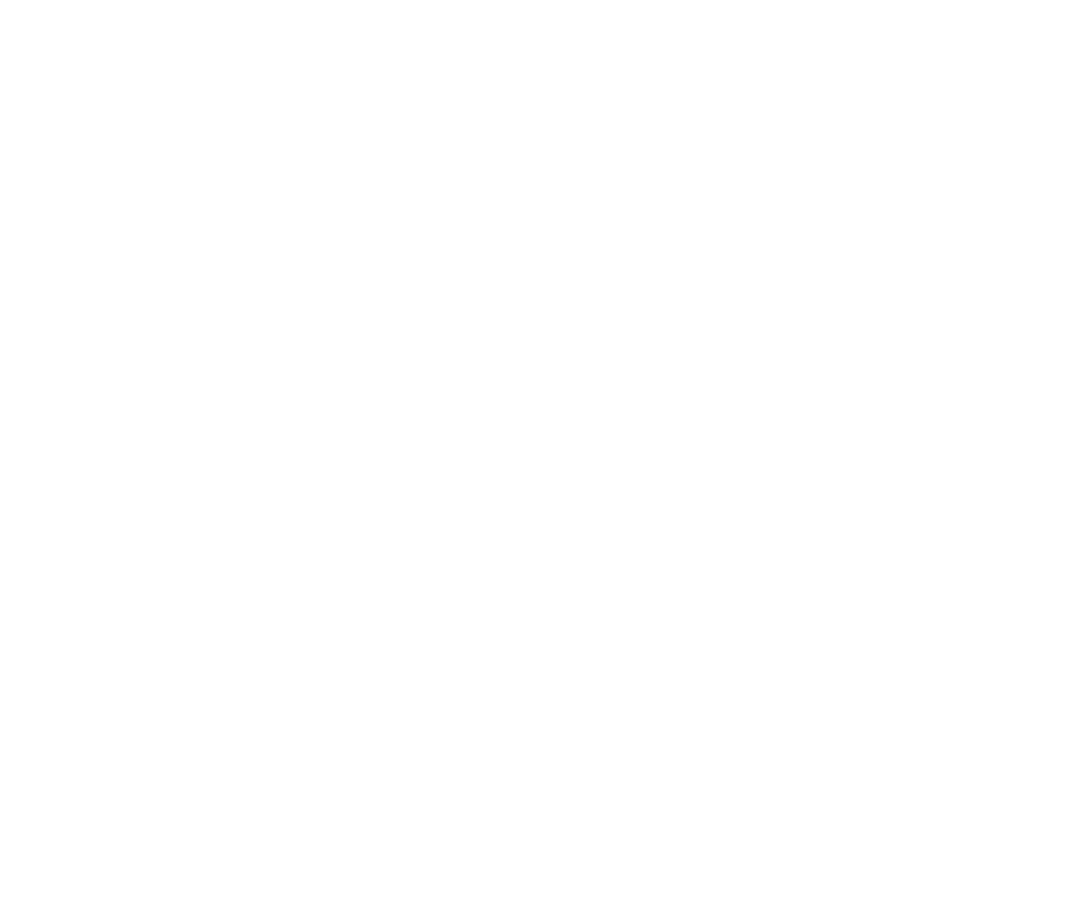 scroll, scrollTop: 0, scrollLeft: 0, axis: both 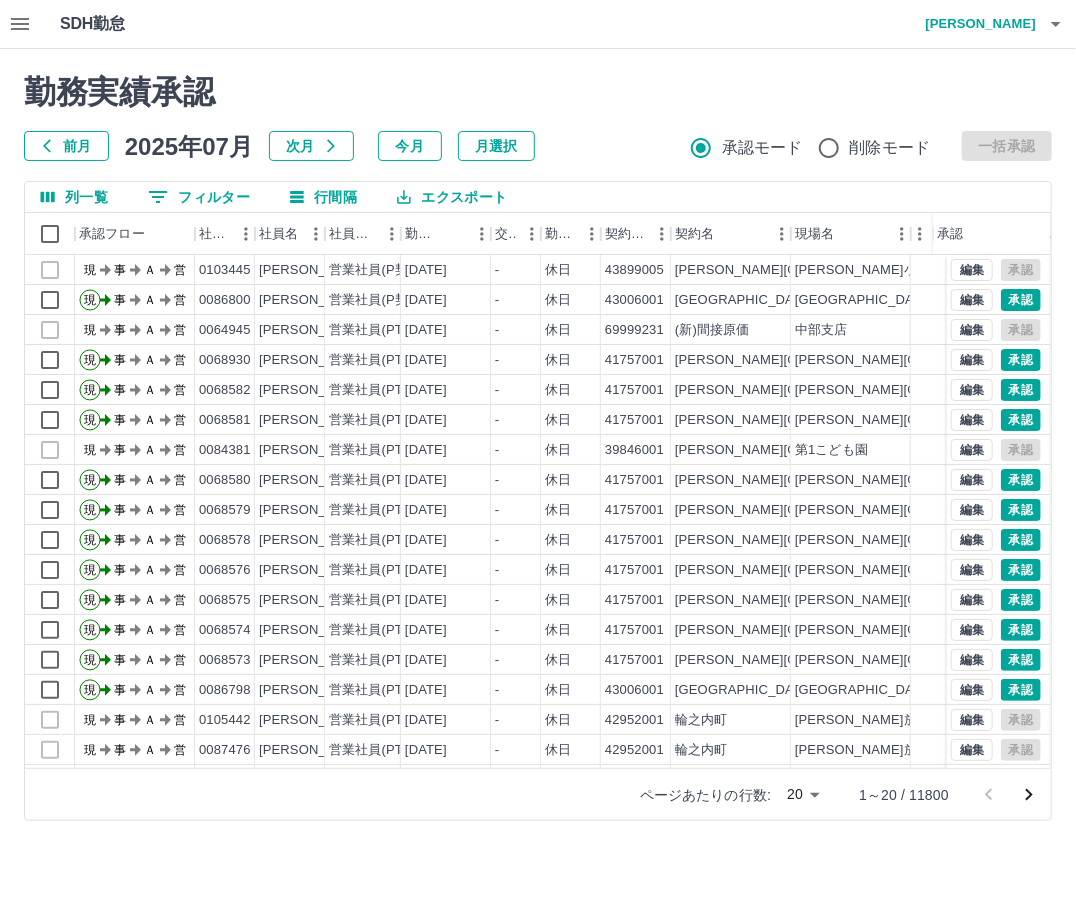 click on "藤墳　みのり" at bounding box center (976, 24) 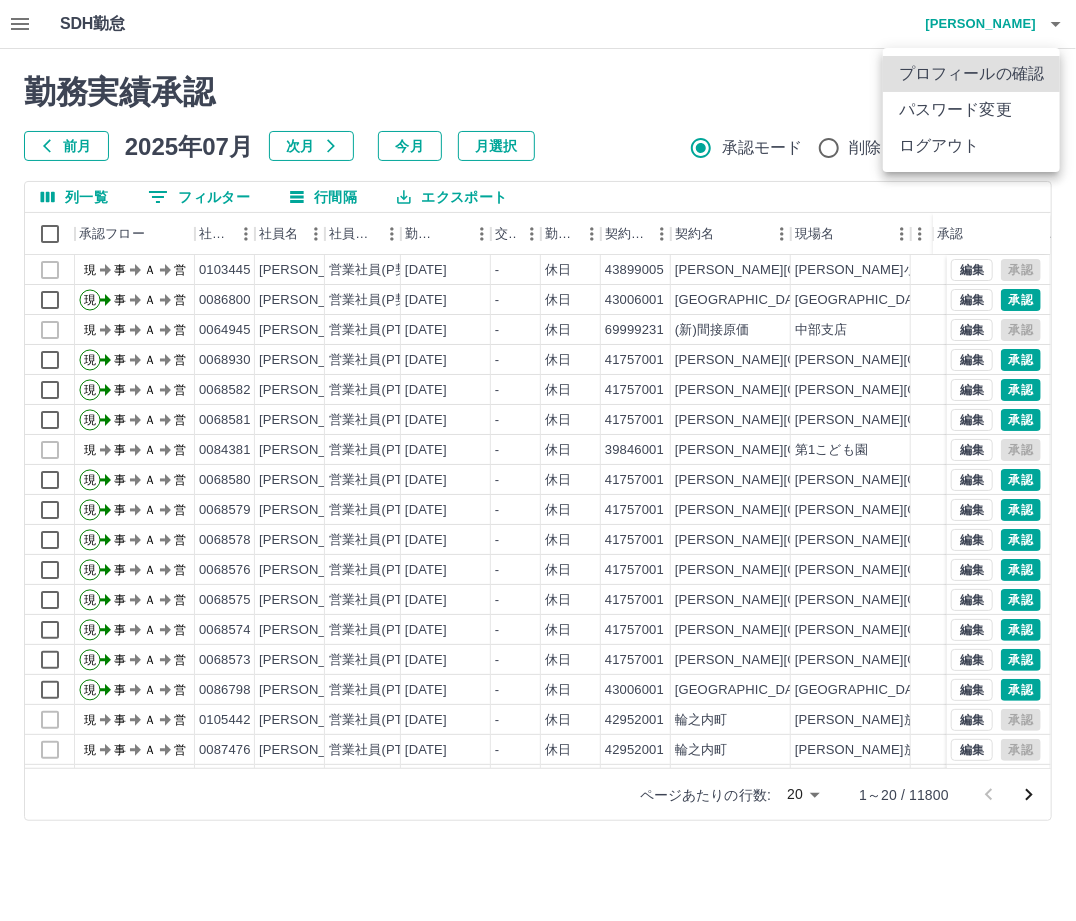 click on "ログアウト" at bounding box center (971, 146) 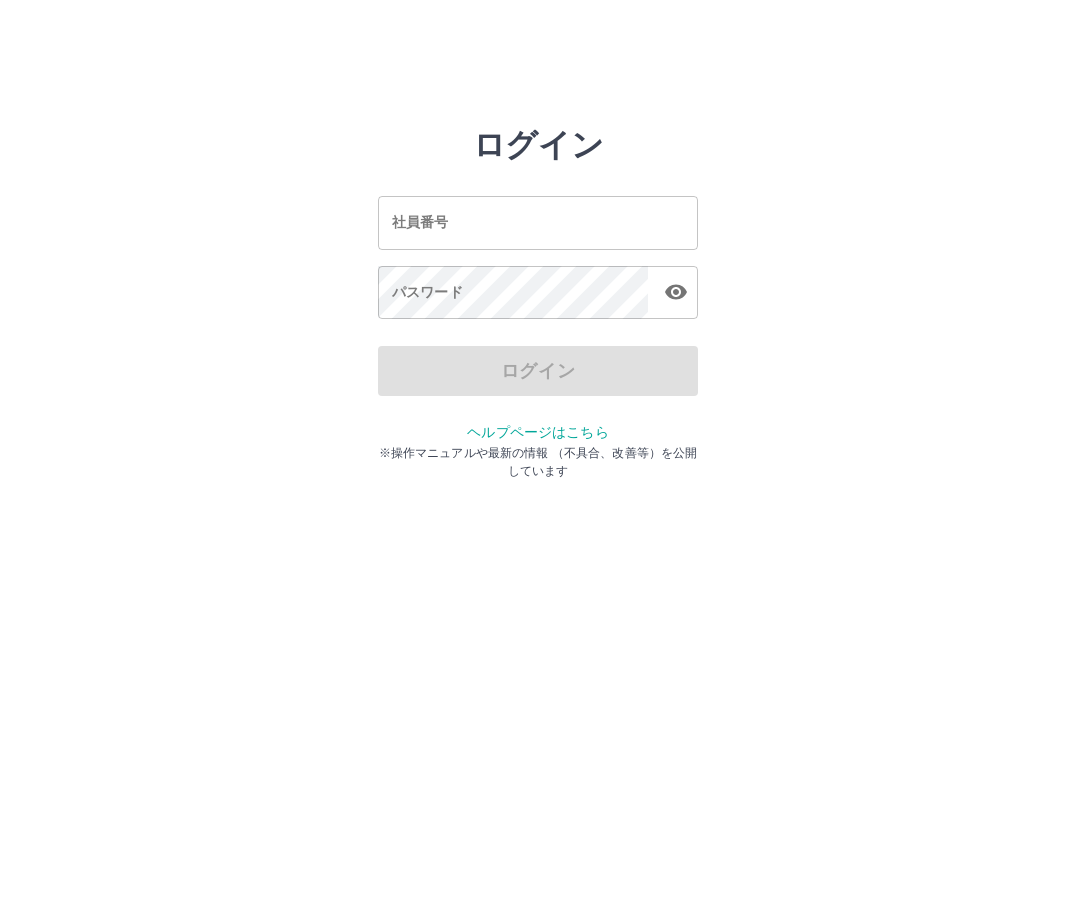 scroll, scrollTop: 0, scrollLeft: 0, axis: both 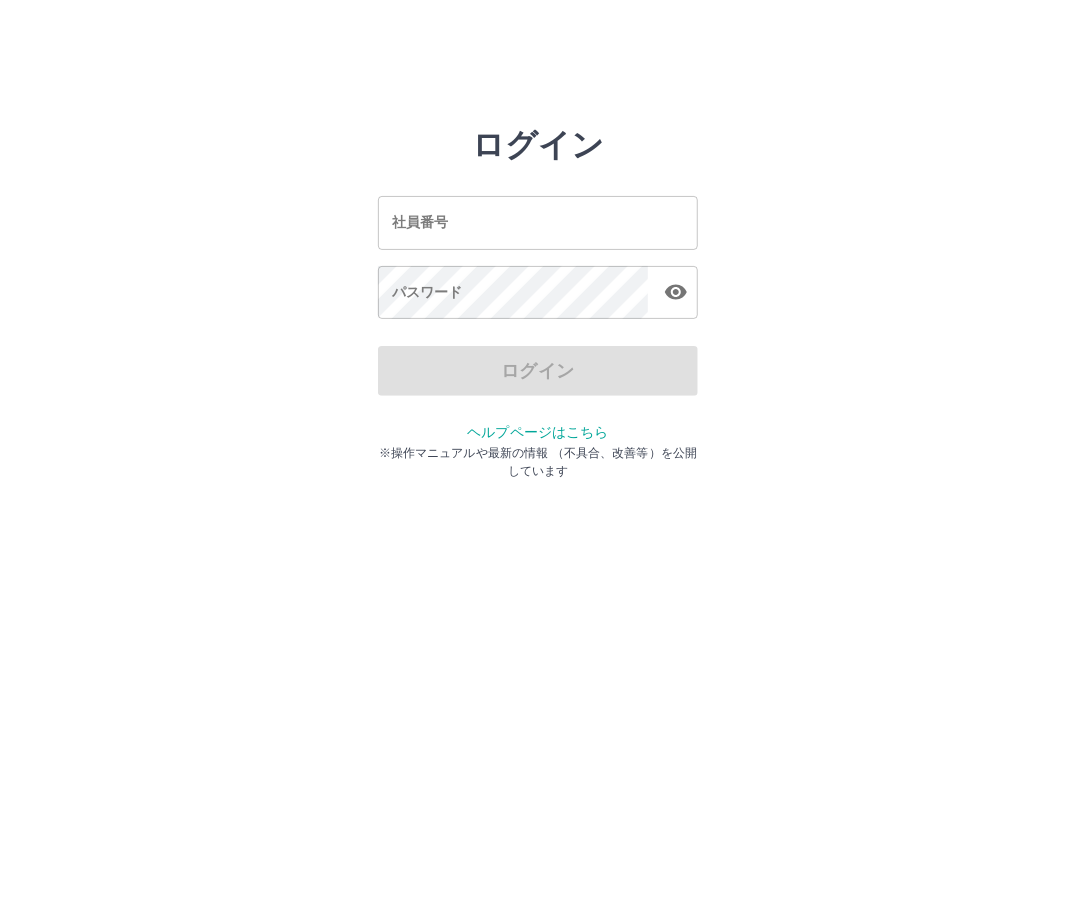 click on "社員番号" at bounding box center [538, 222] 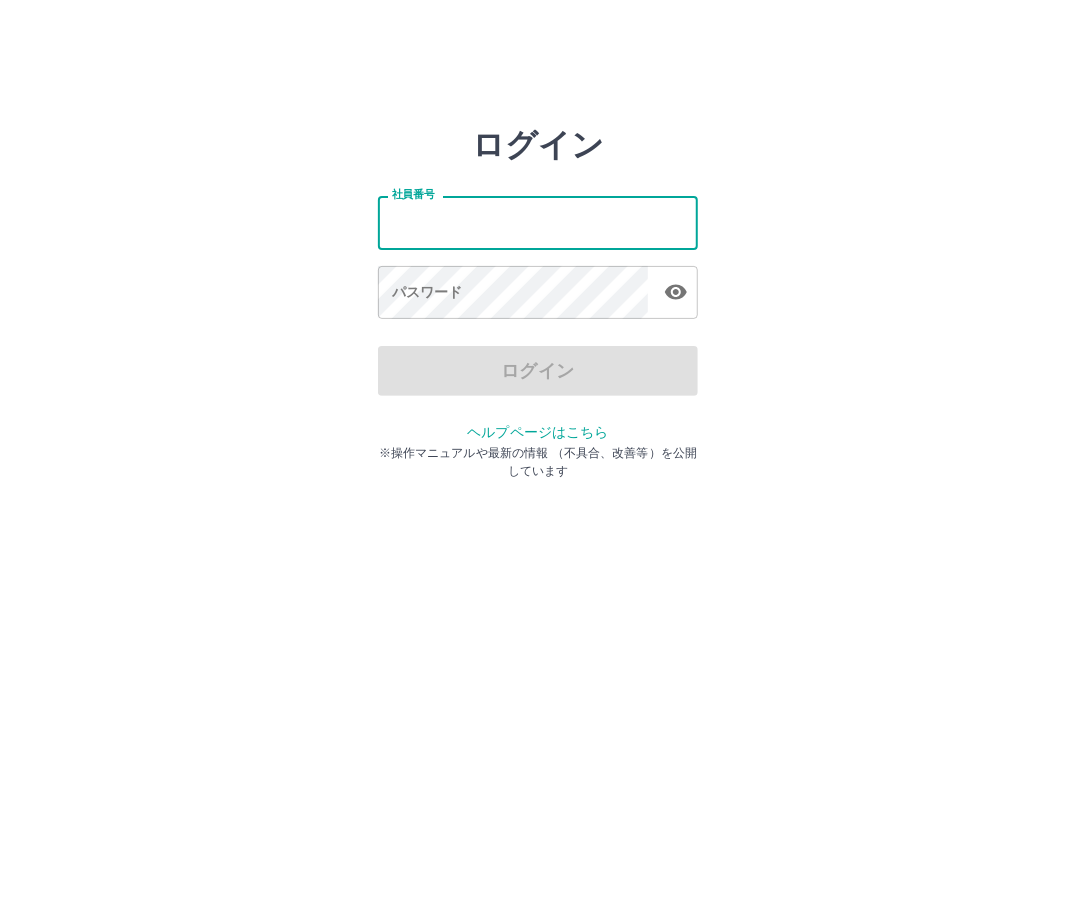 type on "*******" 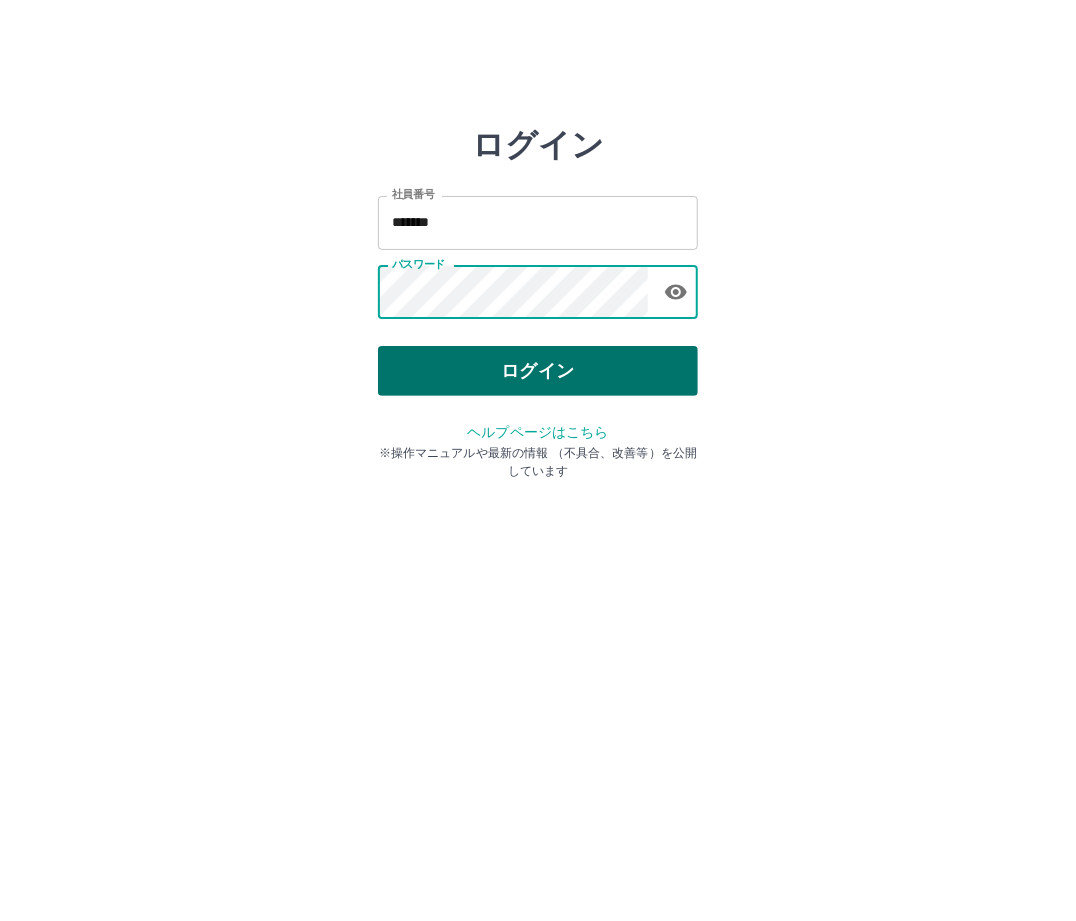 click on "ログイン" at bounding box center [538, 371] 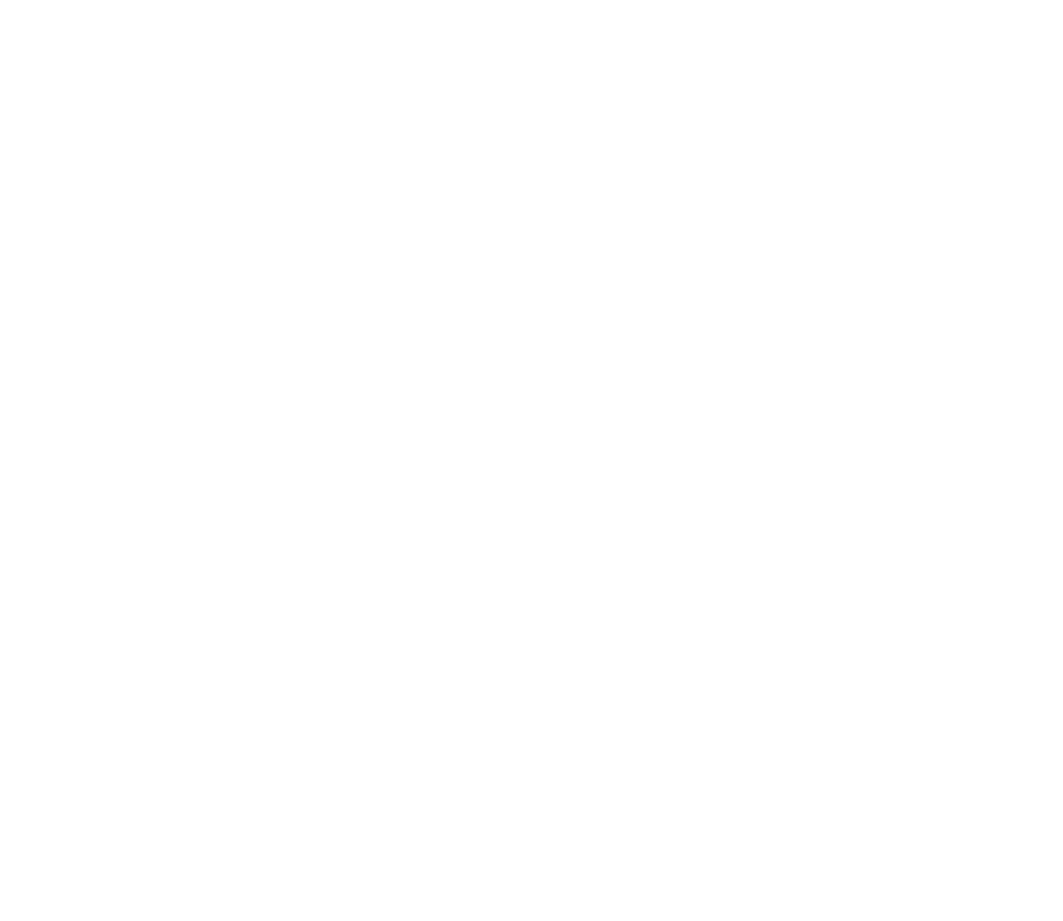 scroll, scrollTop: 0, scrollLeft: 0, axis: both 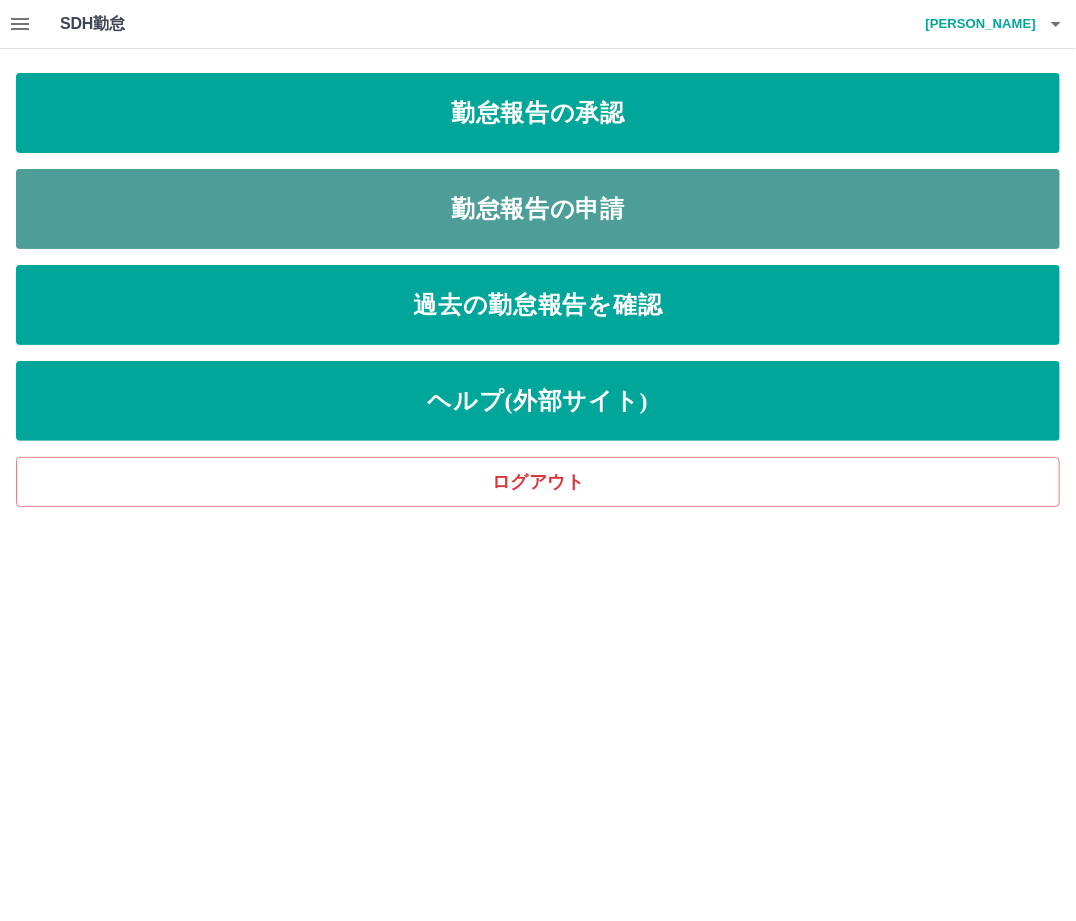 click on "勤怠報告の申請" at bounding box center (538, 209) 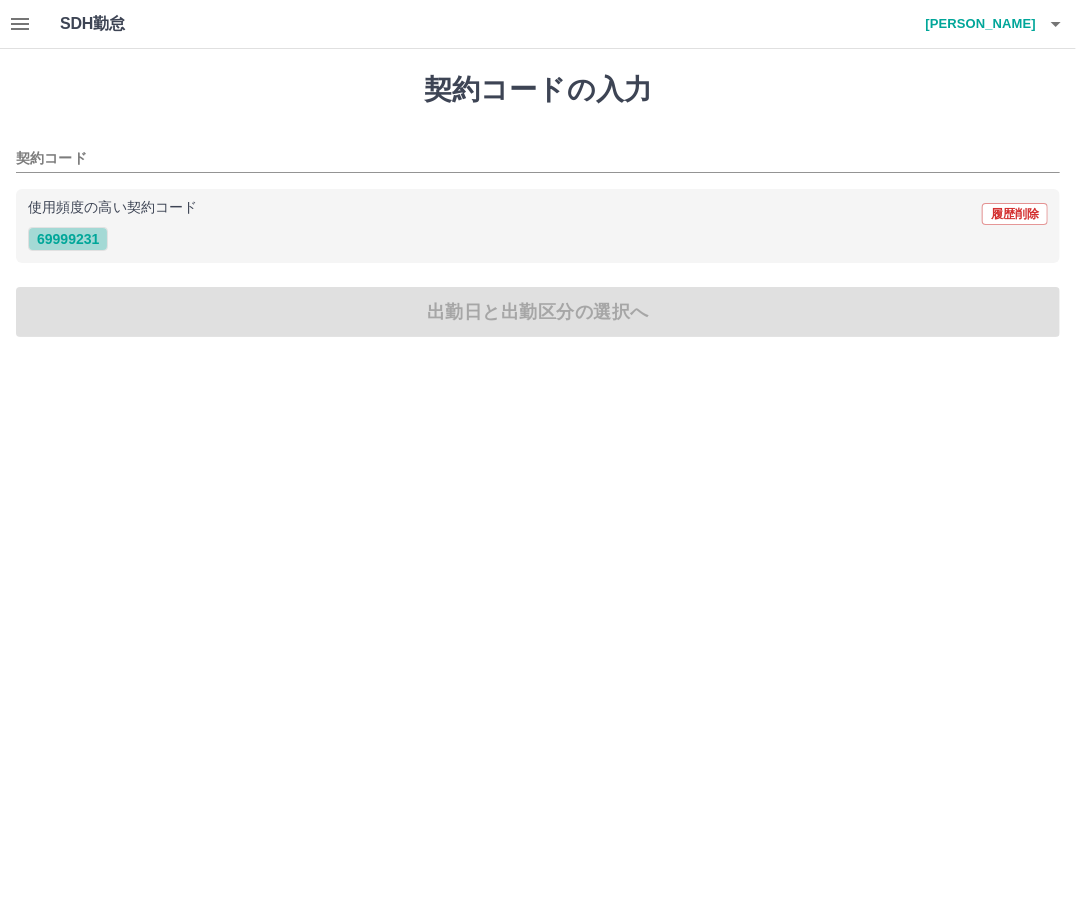 click on "69999231" at bounding box center [68, 239] 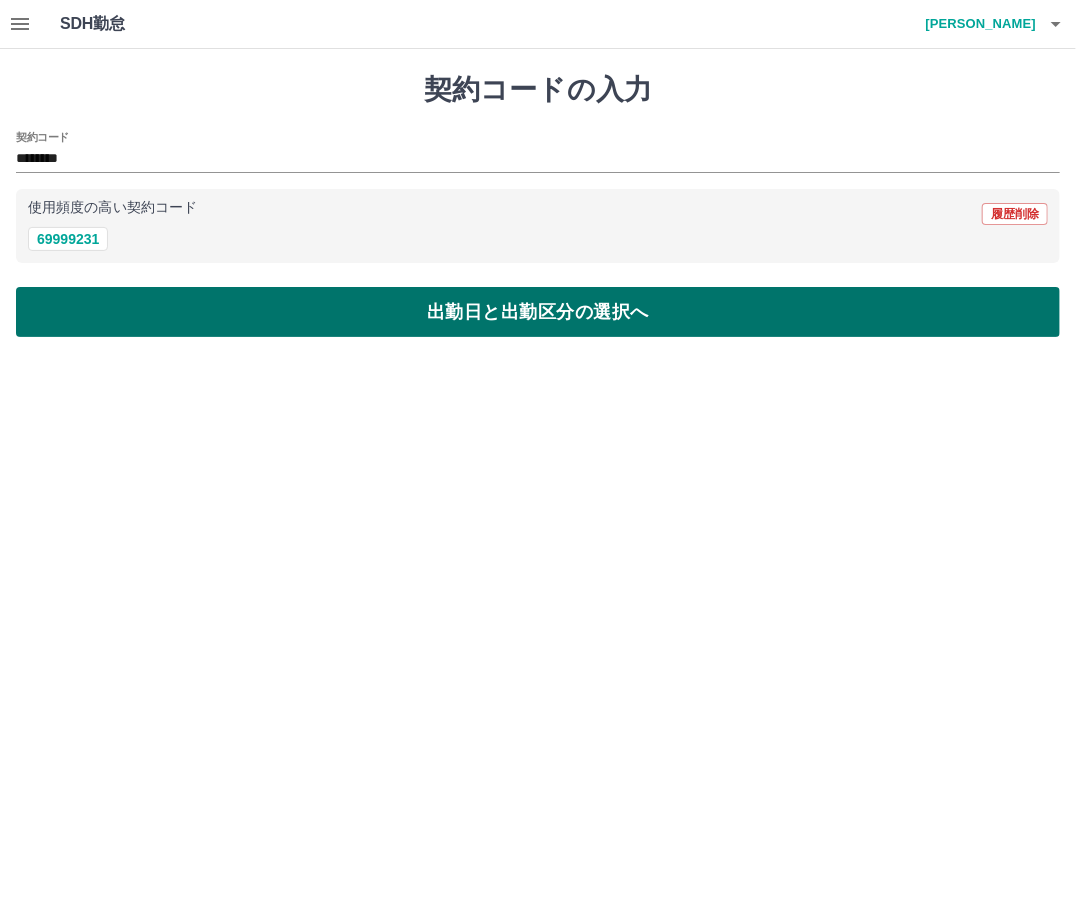 click on "出勤日と出勤区分の選択へ" at bounding box center [538, 312] 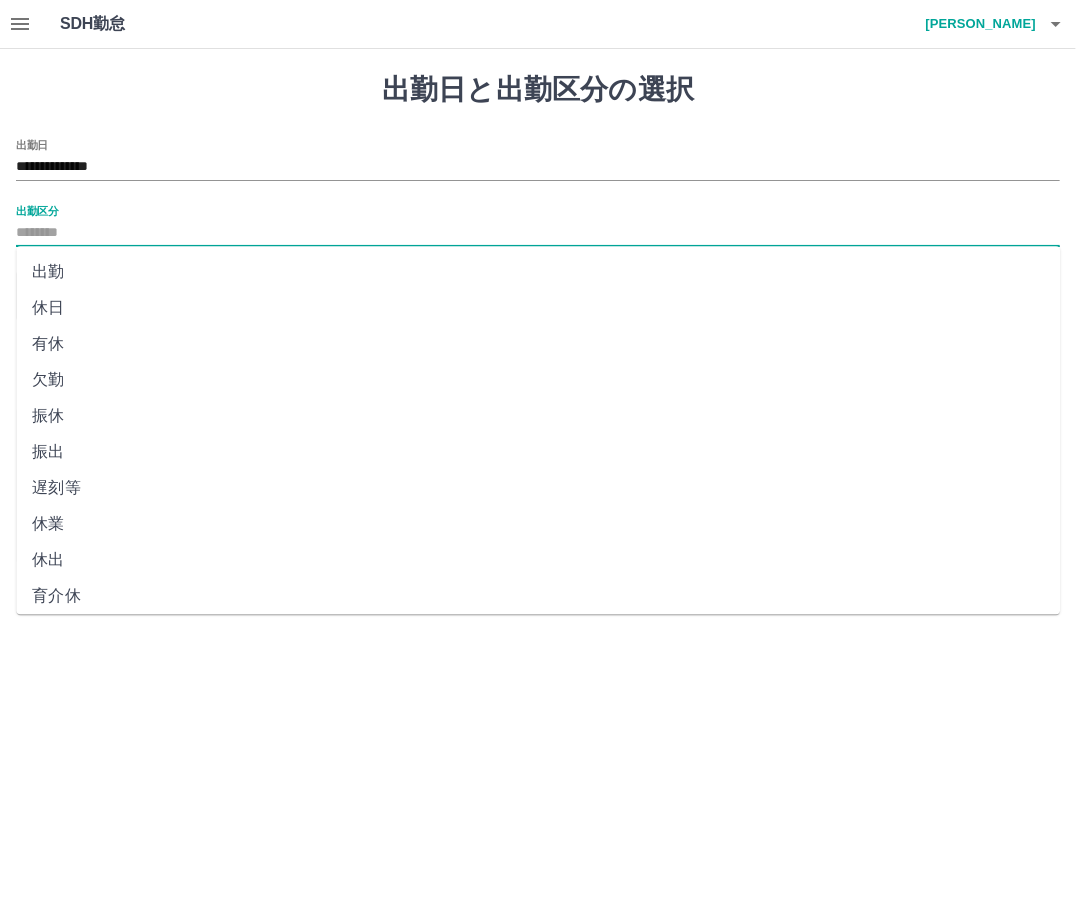 click on "出勤区分" at bounding box center [538, 233] 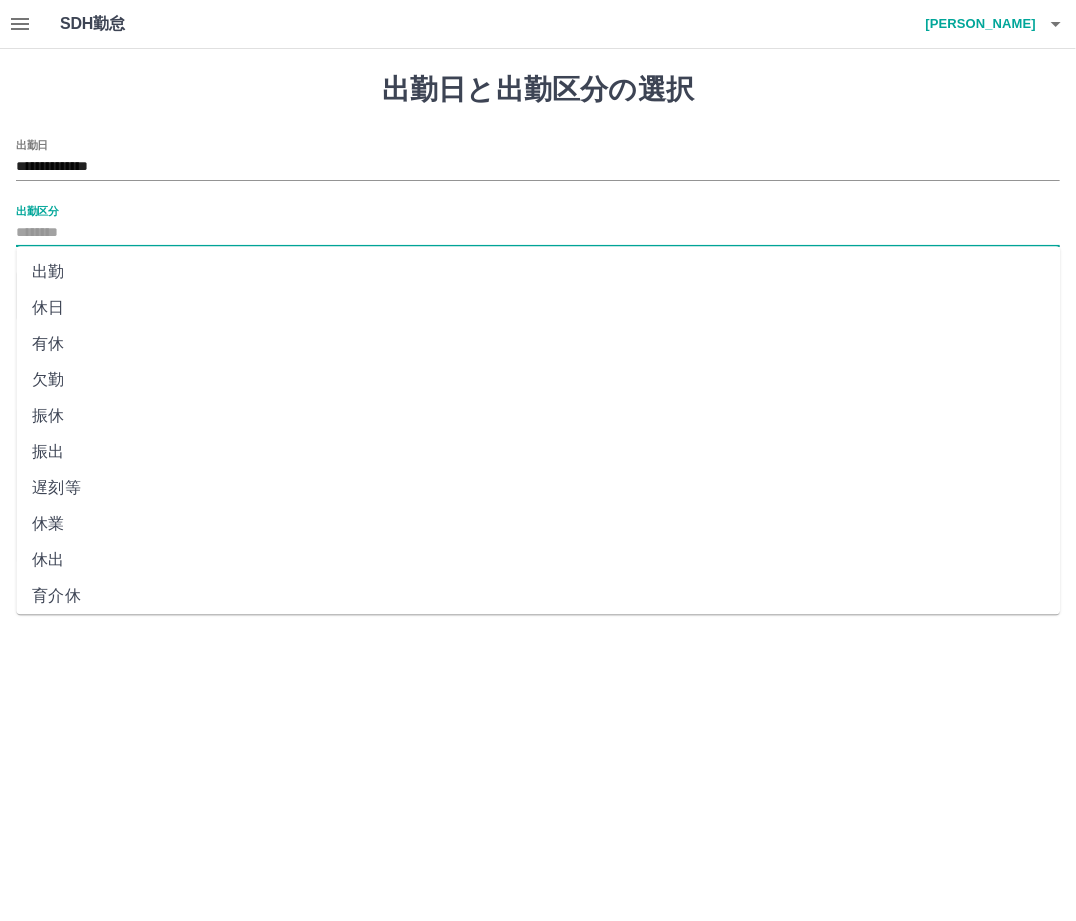 click on "出勤" at bounding box center [538, 272] 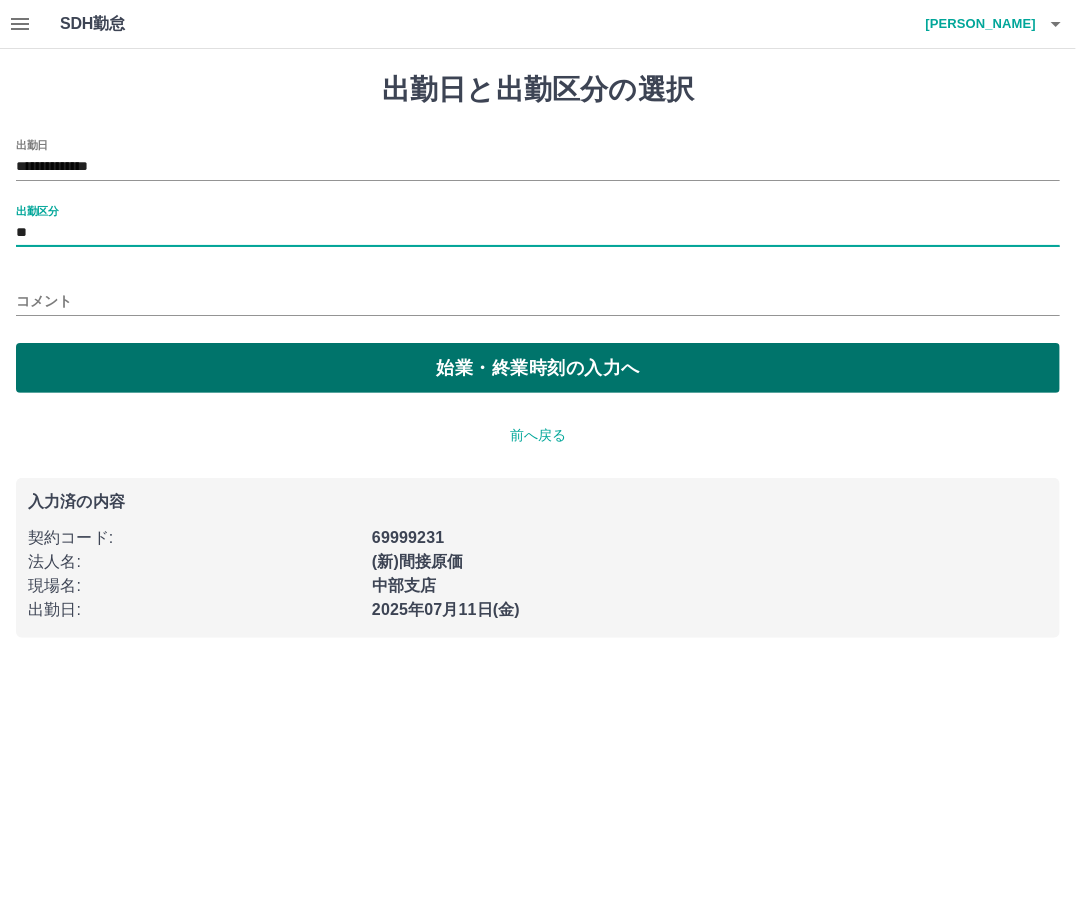 click on "始業・終業時刻の入力へ" at bounding box center [538, 368] 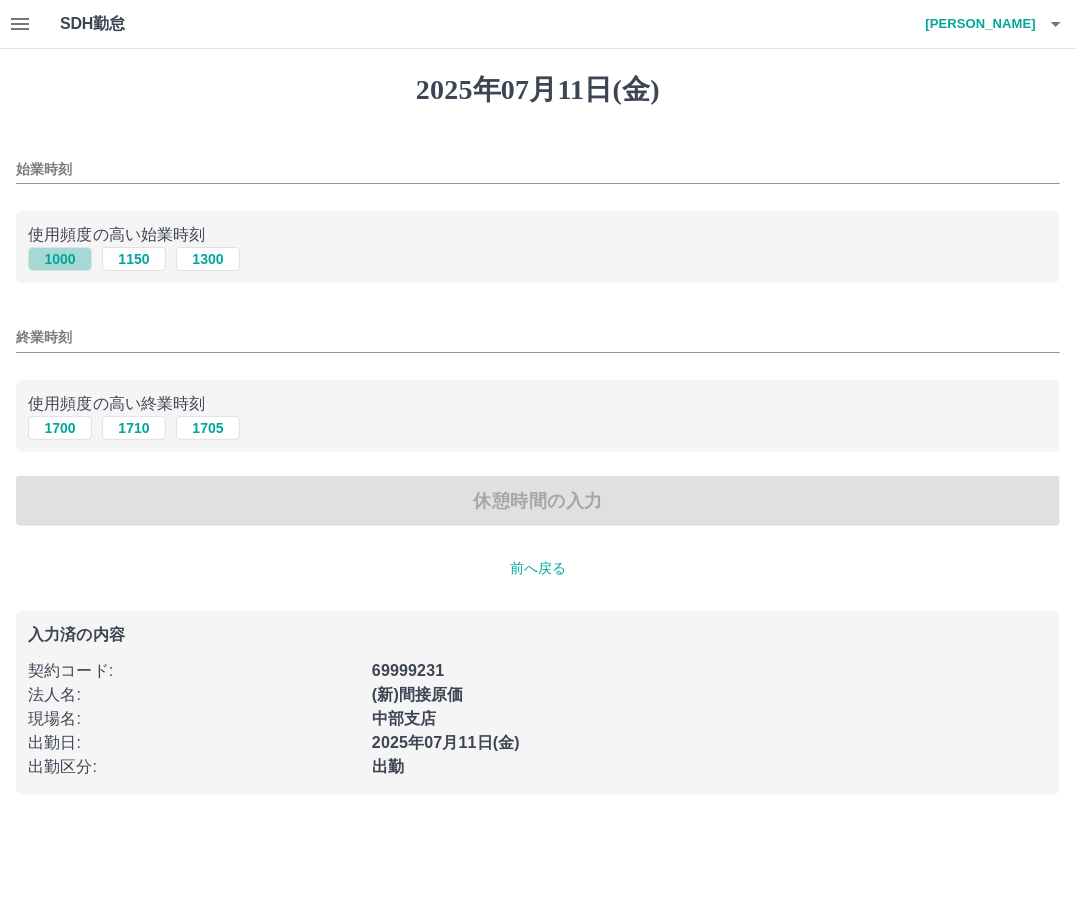click on "1000" at bounding box center [60, 259] 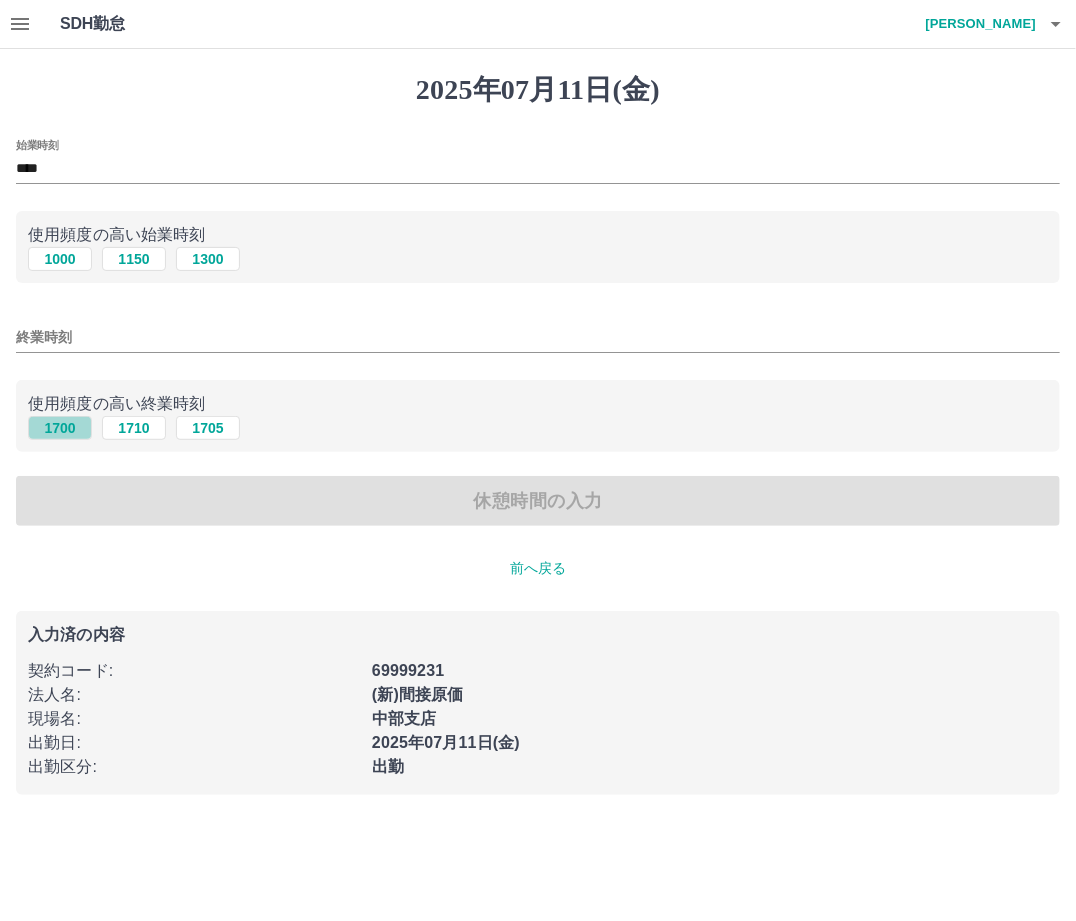 click on "1700" at bounding box center (60, 428) 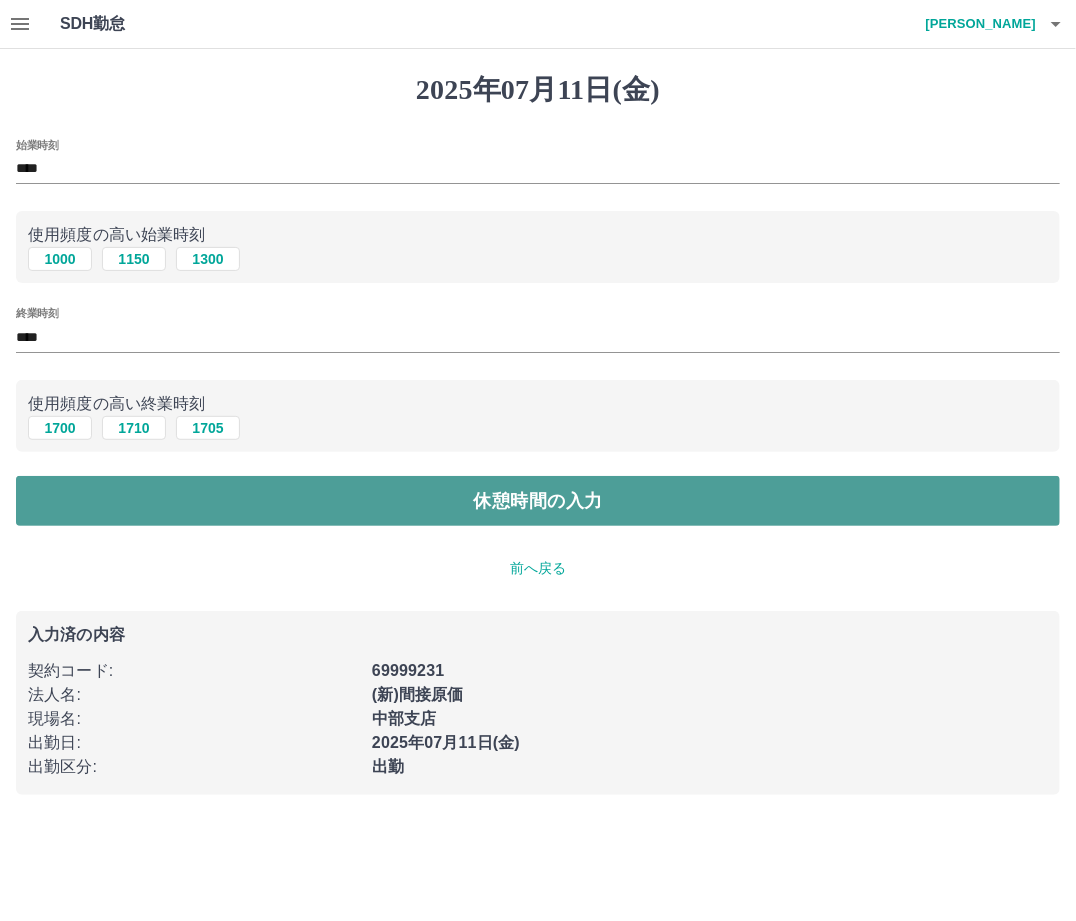 click on "休憩時間の入力" at bounding box center [538, 501] 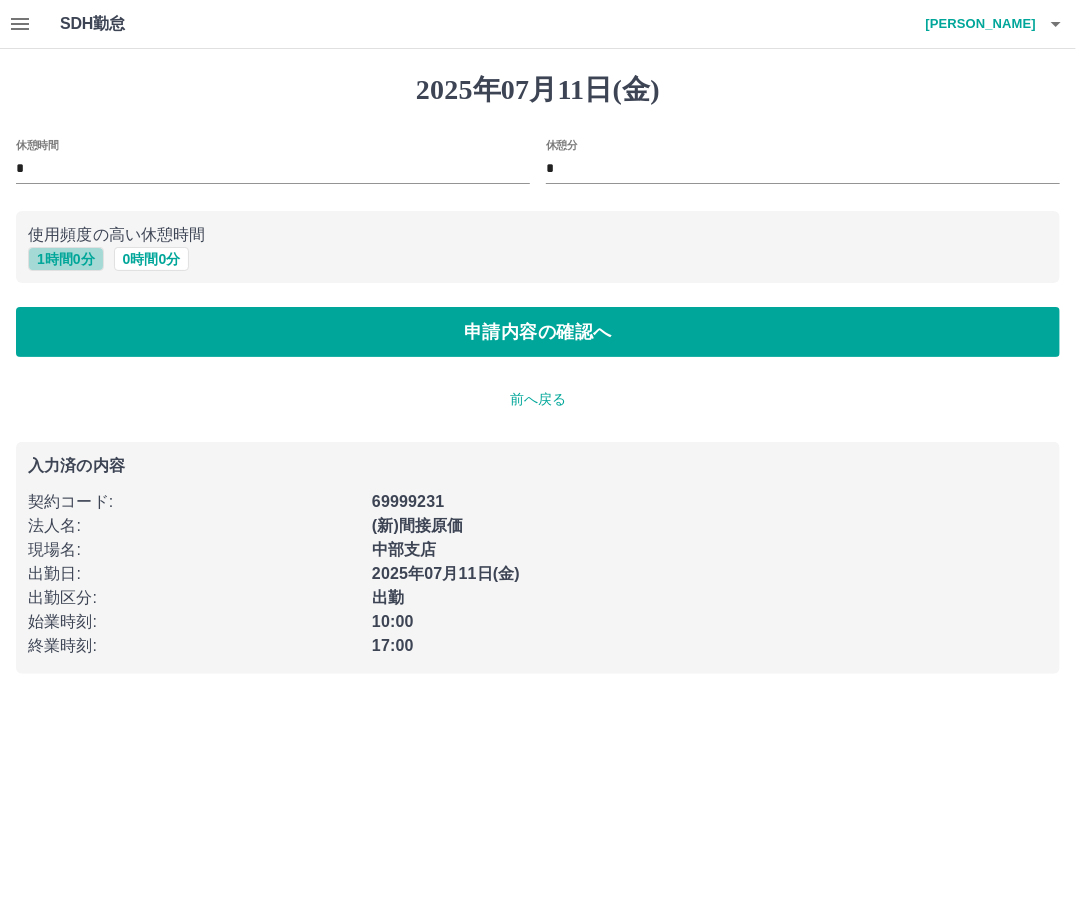 click on "1 時間 0 分" at bounding box center (66, 259) 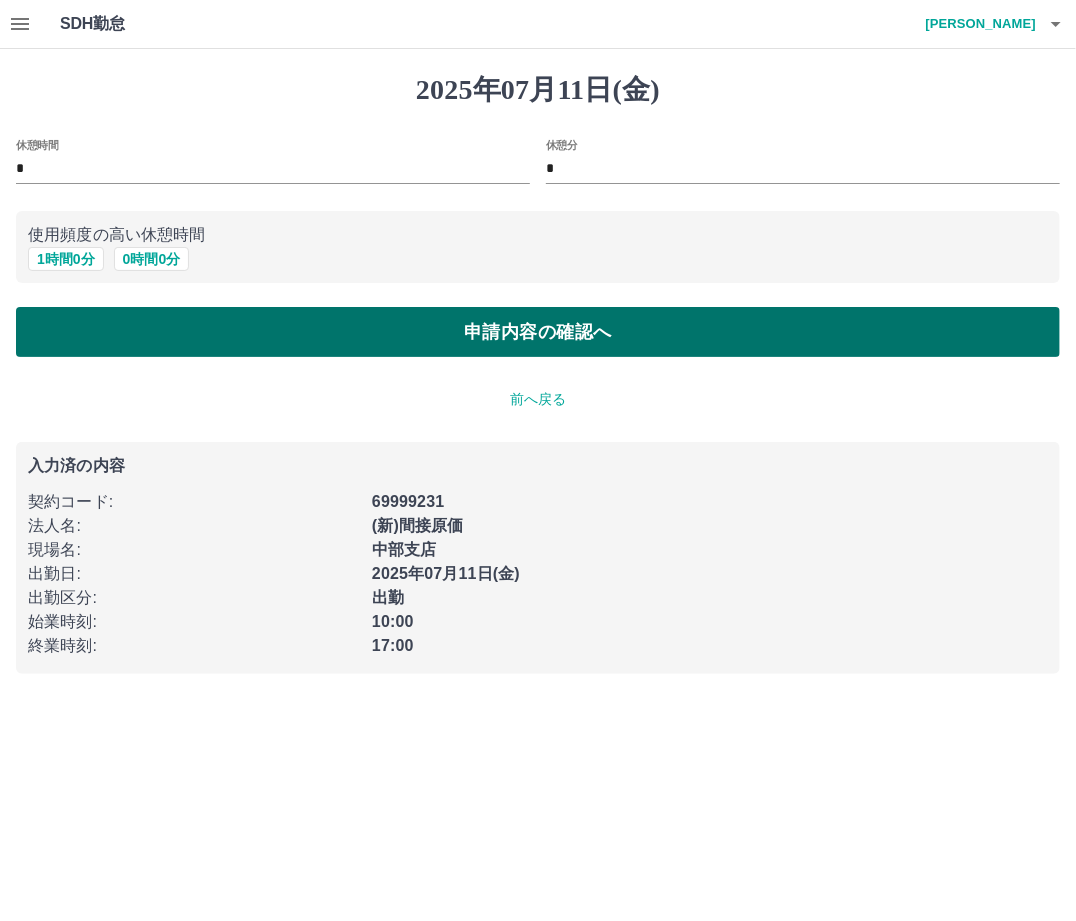 click on "申請内容の確認へ" at bounding box center (538, 332) 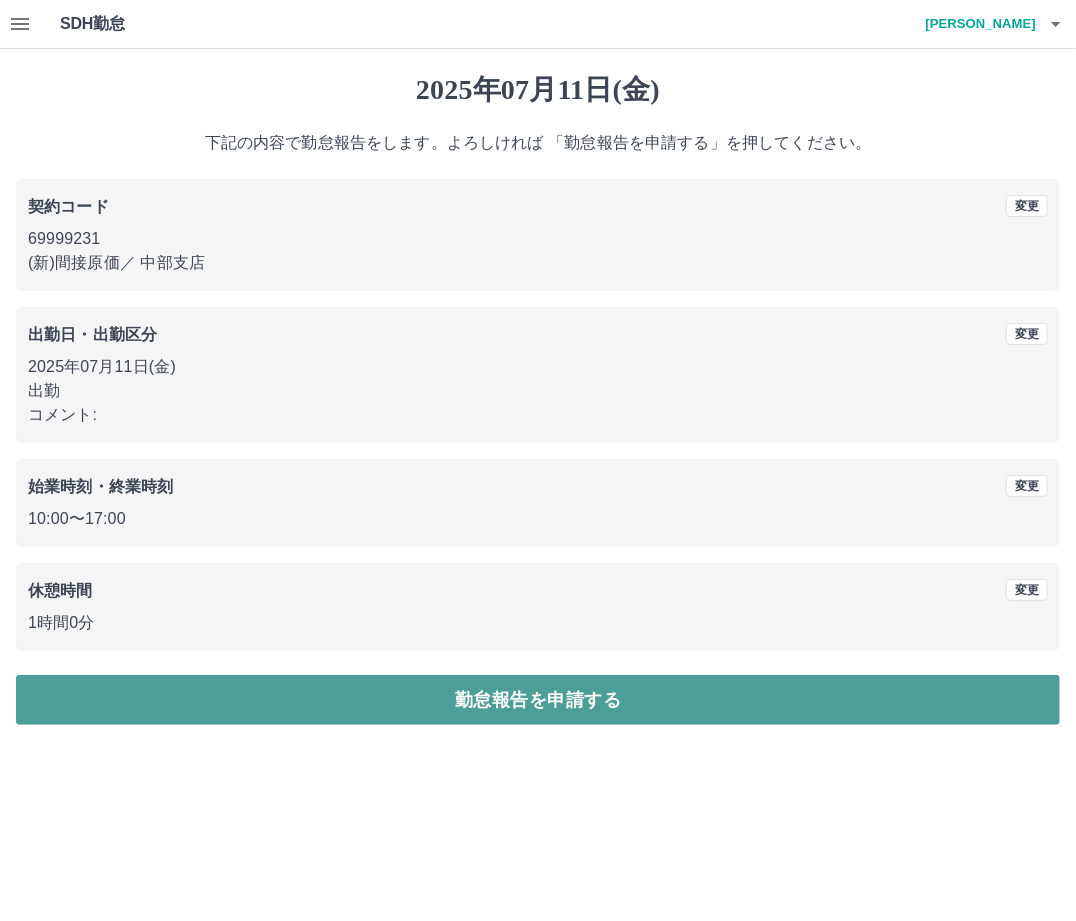 click on "勤怠報告を申請する" at bounding box center (538, 700) 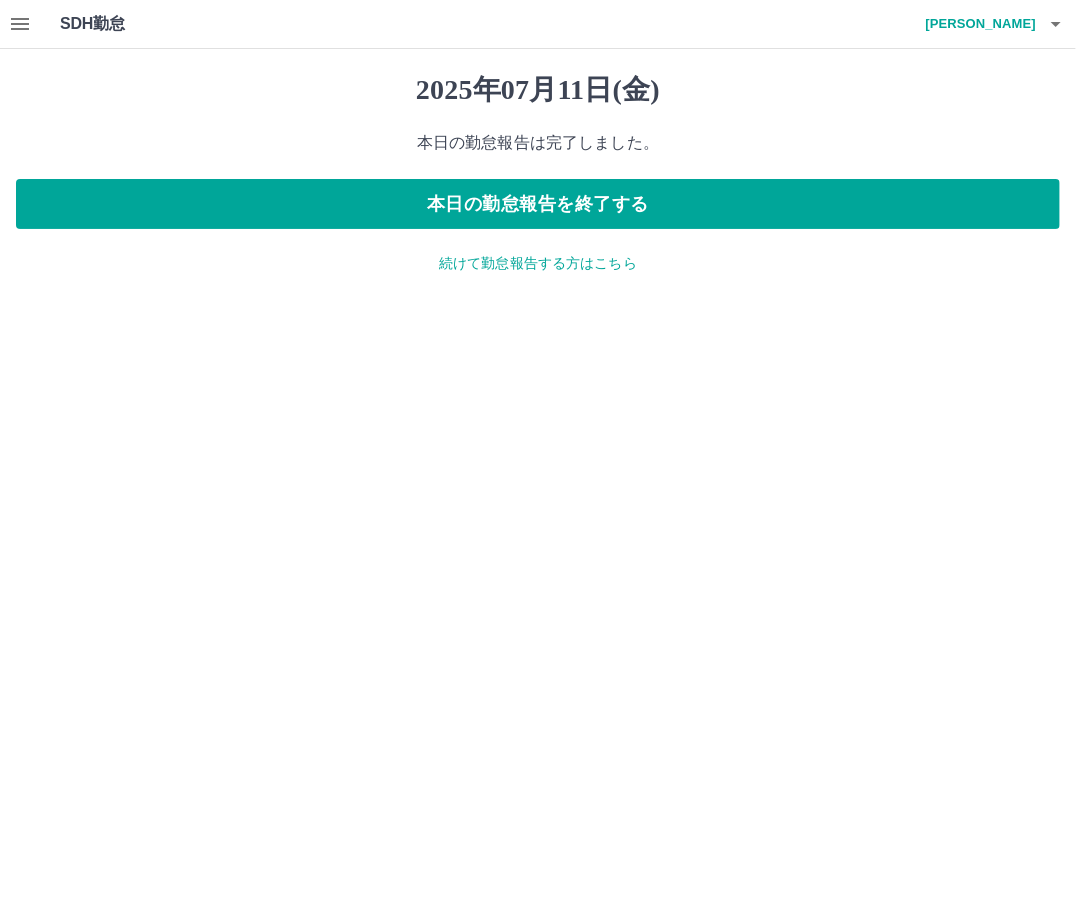 click 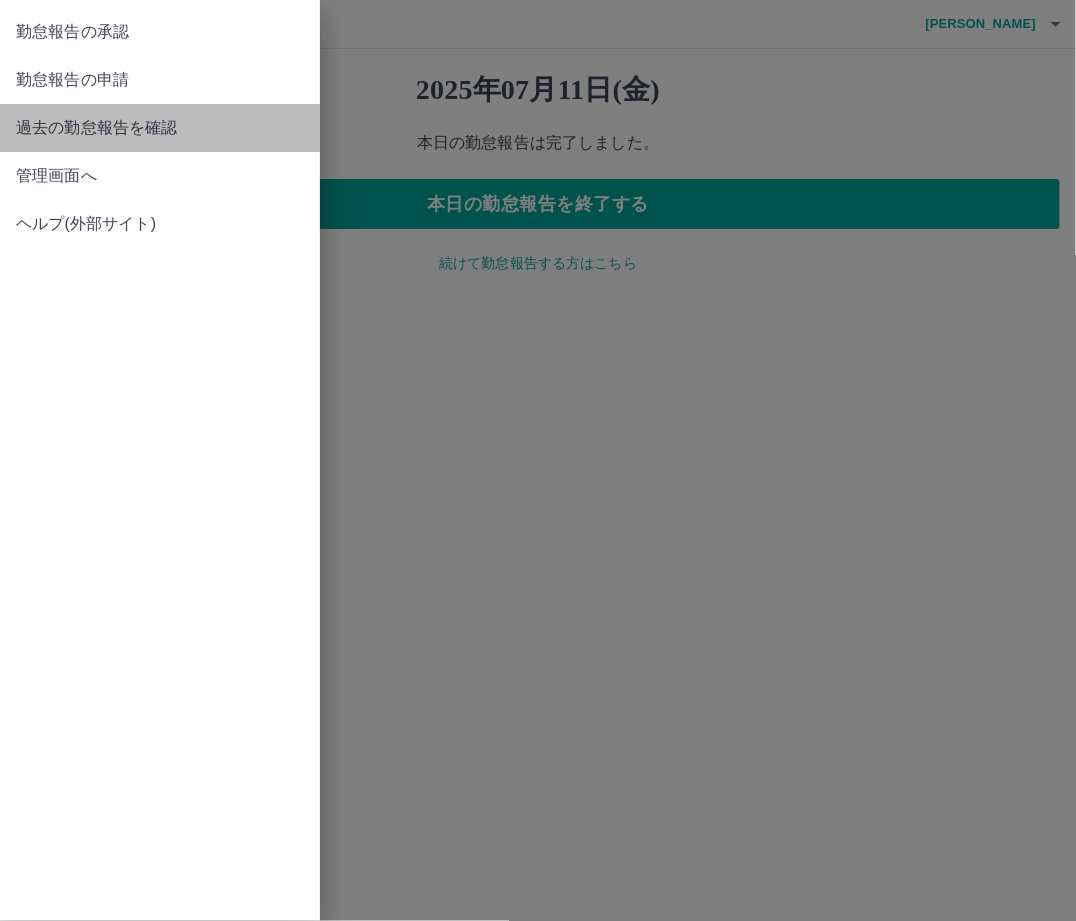 click on "過去の勤怠報告を確認" at bounding box center [160, 128] 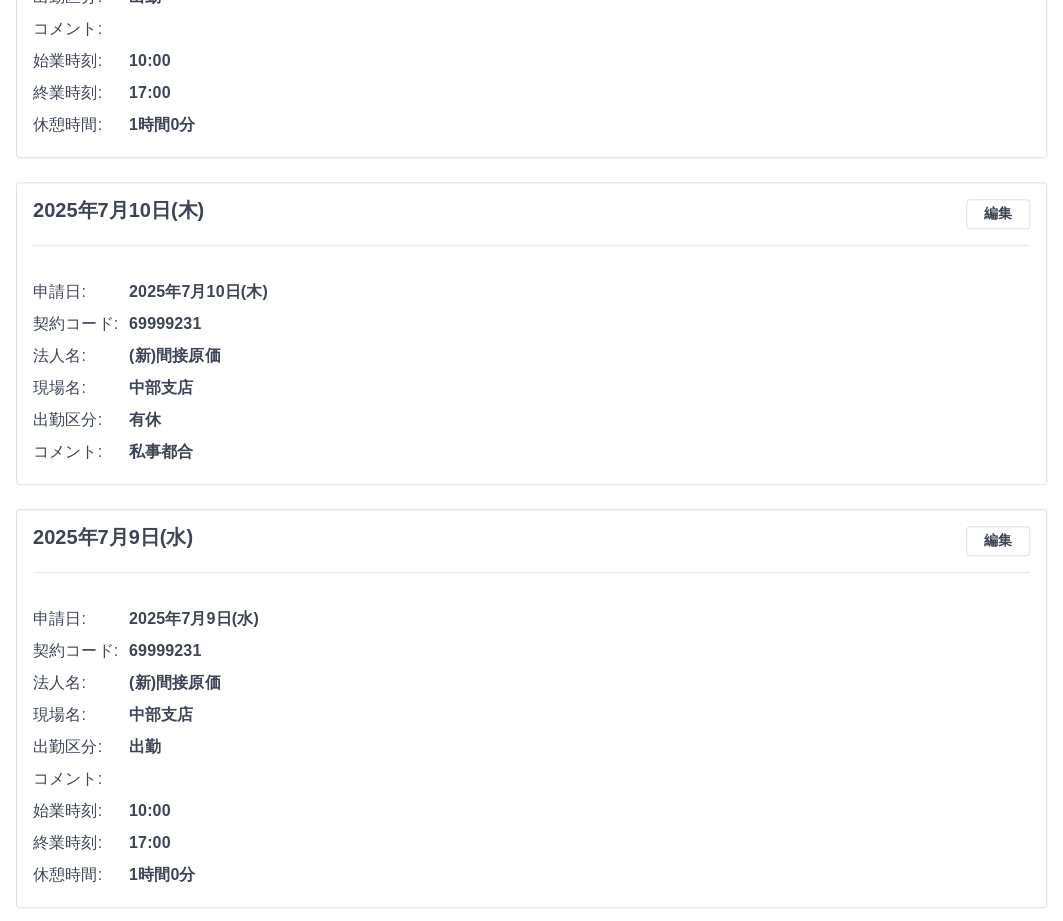 scroll, scrollTop: 0, scrollLeft: 0, axis: both 